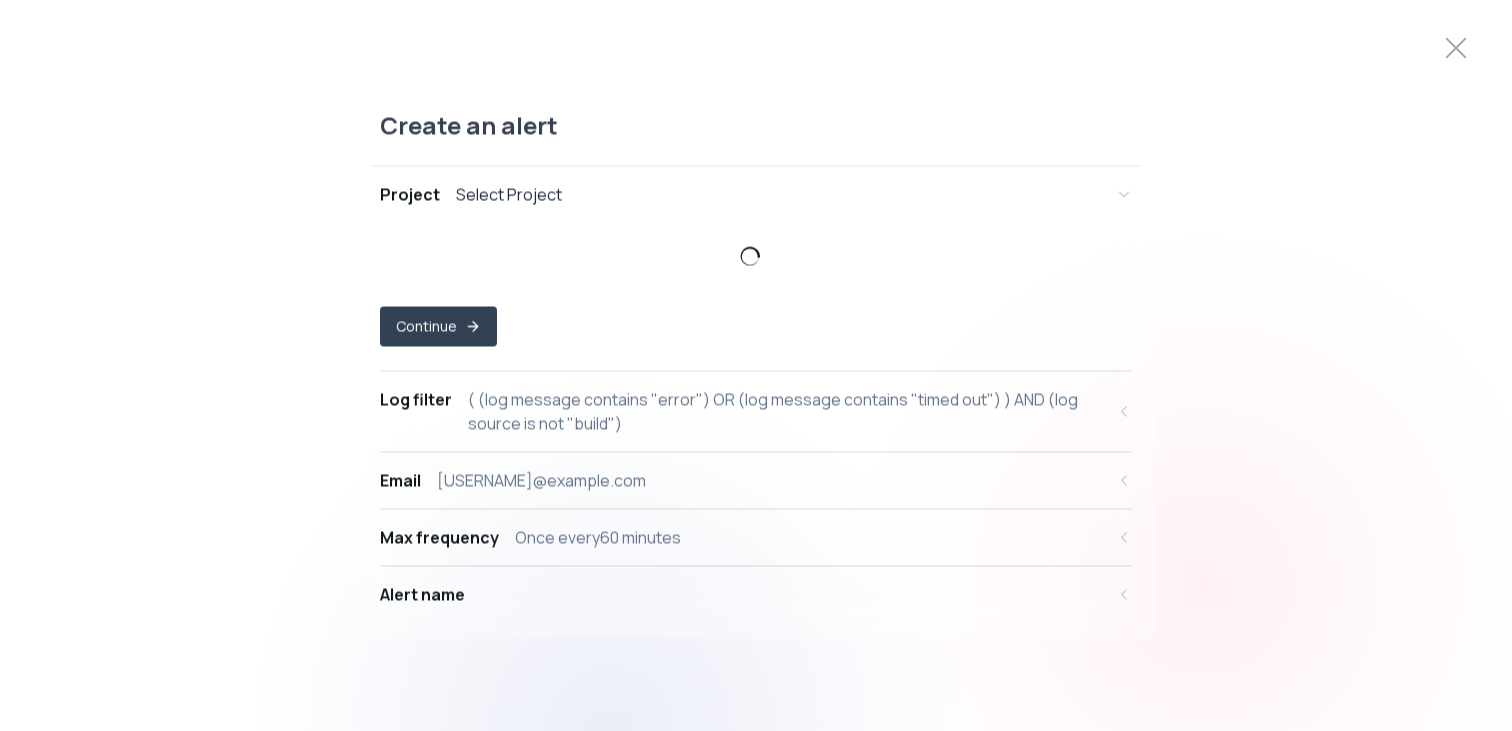 scroll, scrollTop: 0, scrollLeft: 0, axis: both 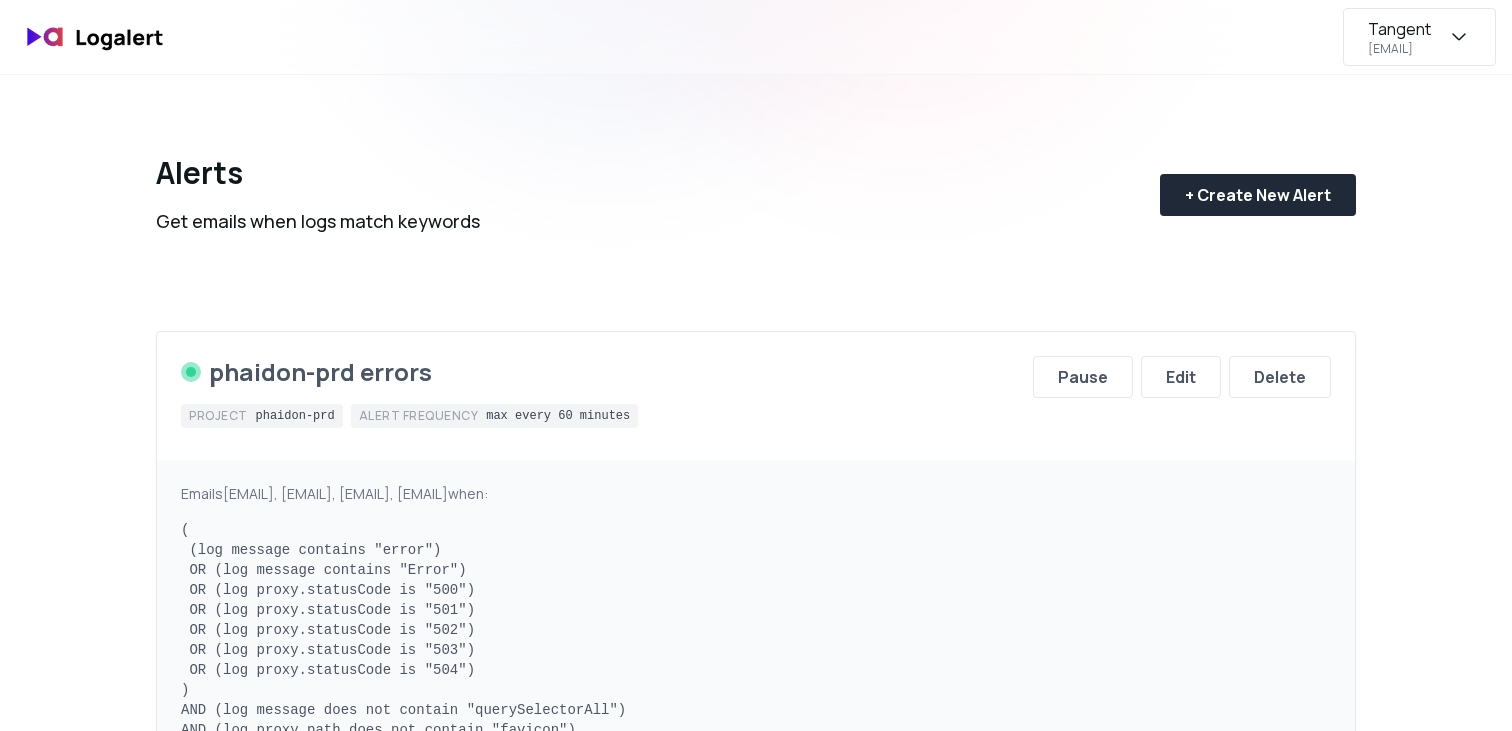 click 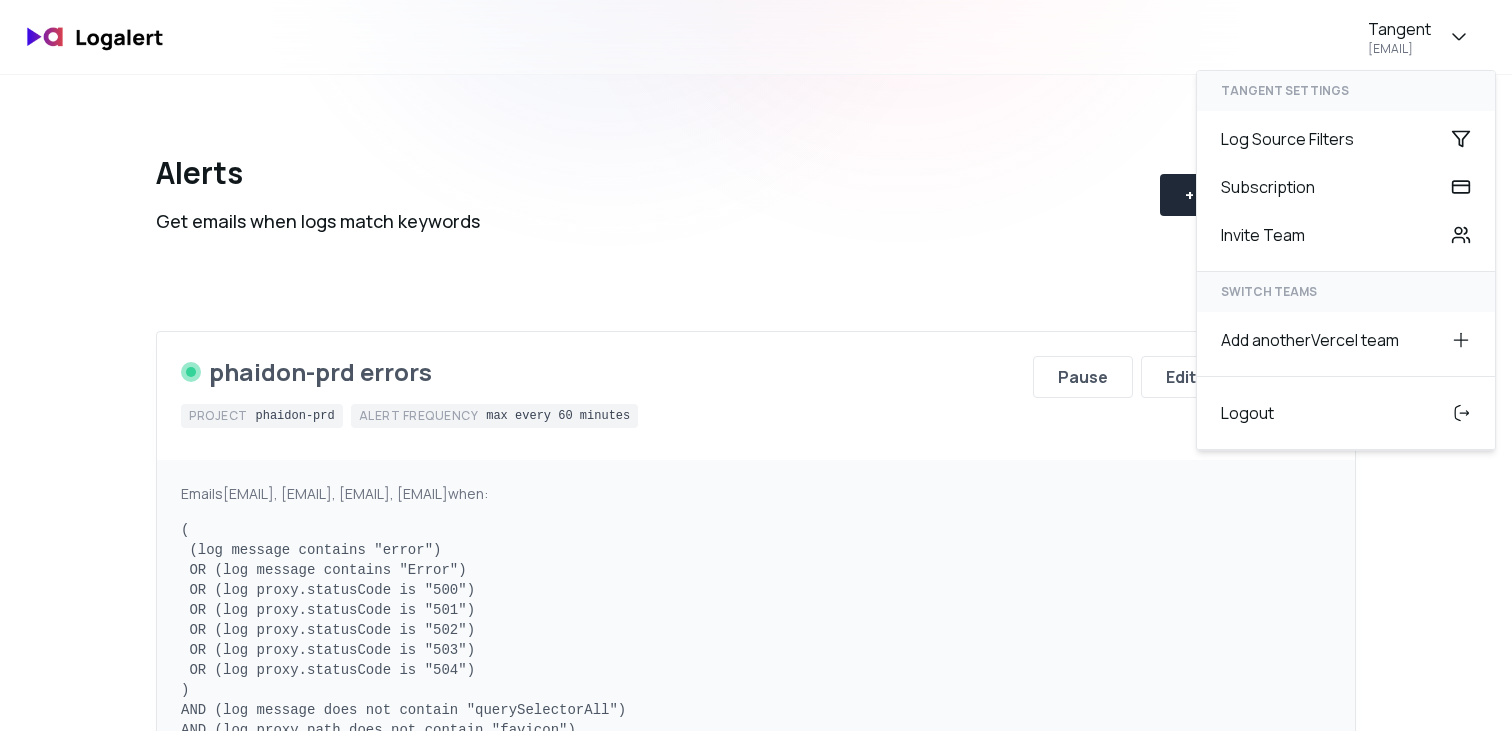 click on "Tangent chris.king@tangent.co Tangent settings Log Source Filters  Subscription  Invite Team  SWITCH TEAMS Add another  Vercel team  Logout" at bounding box center (756, 37) 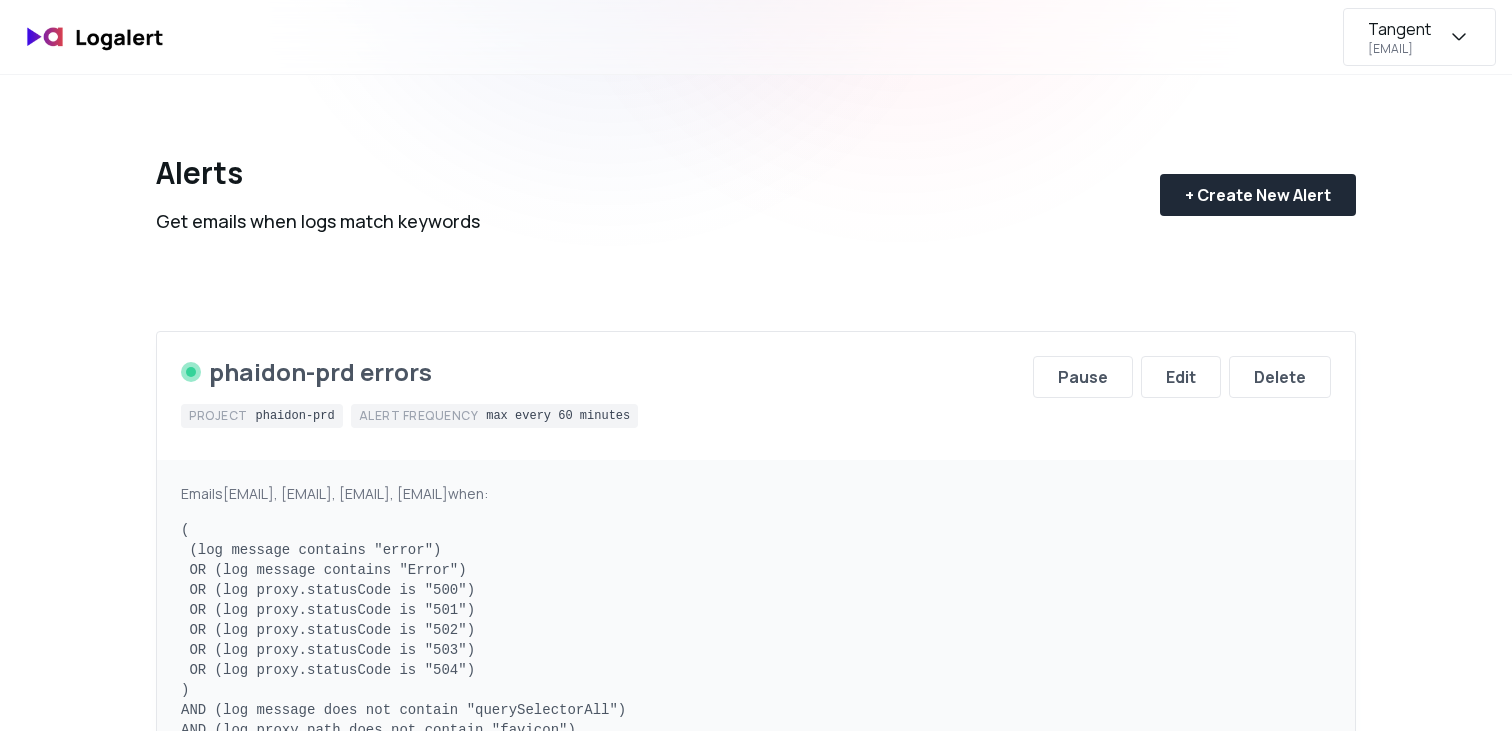 click 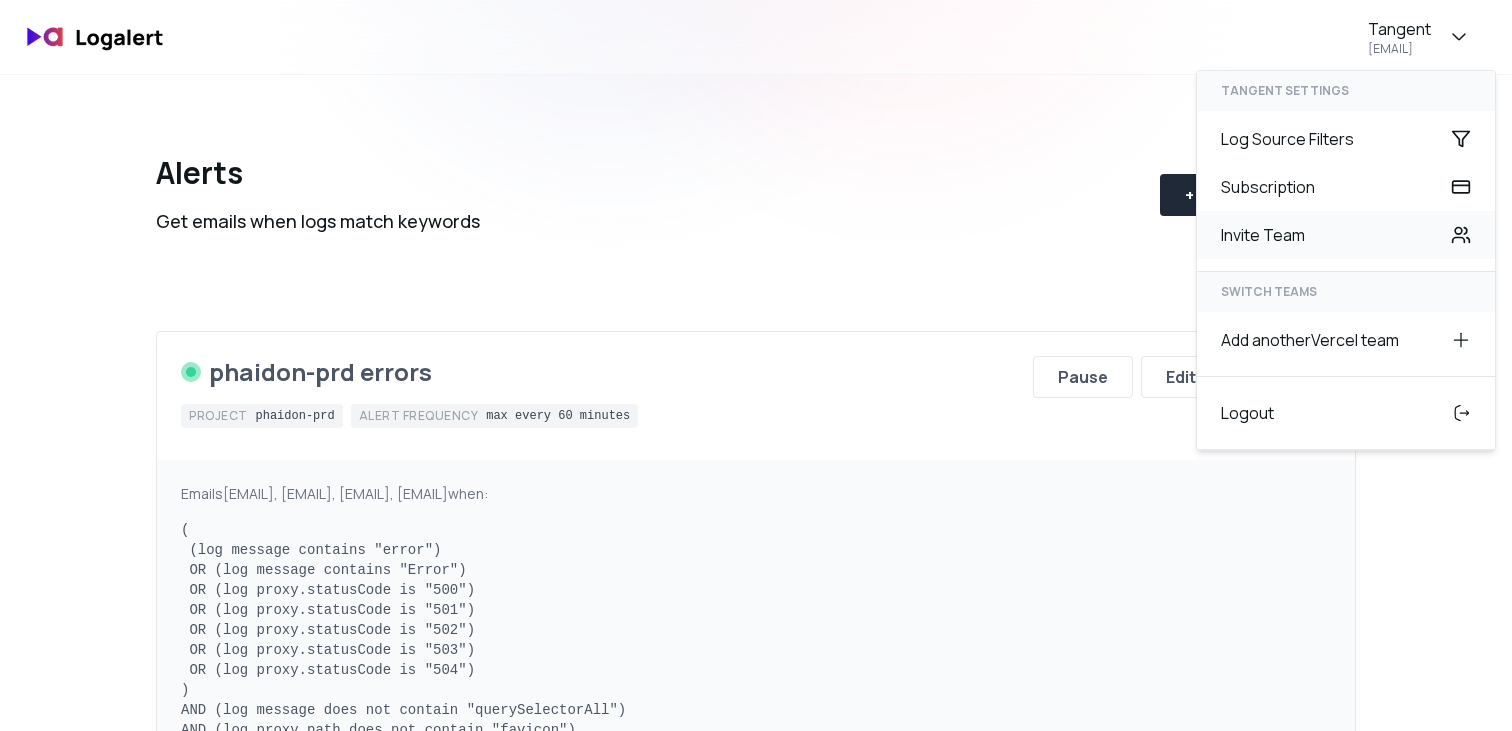 click on "Invite Team" at bounding box center [1346, 235] 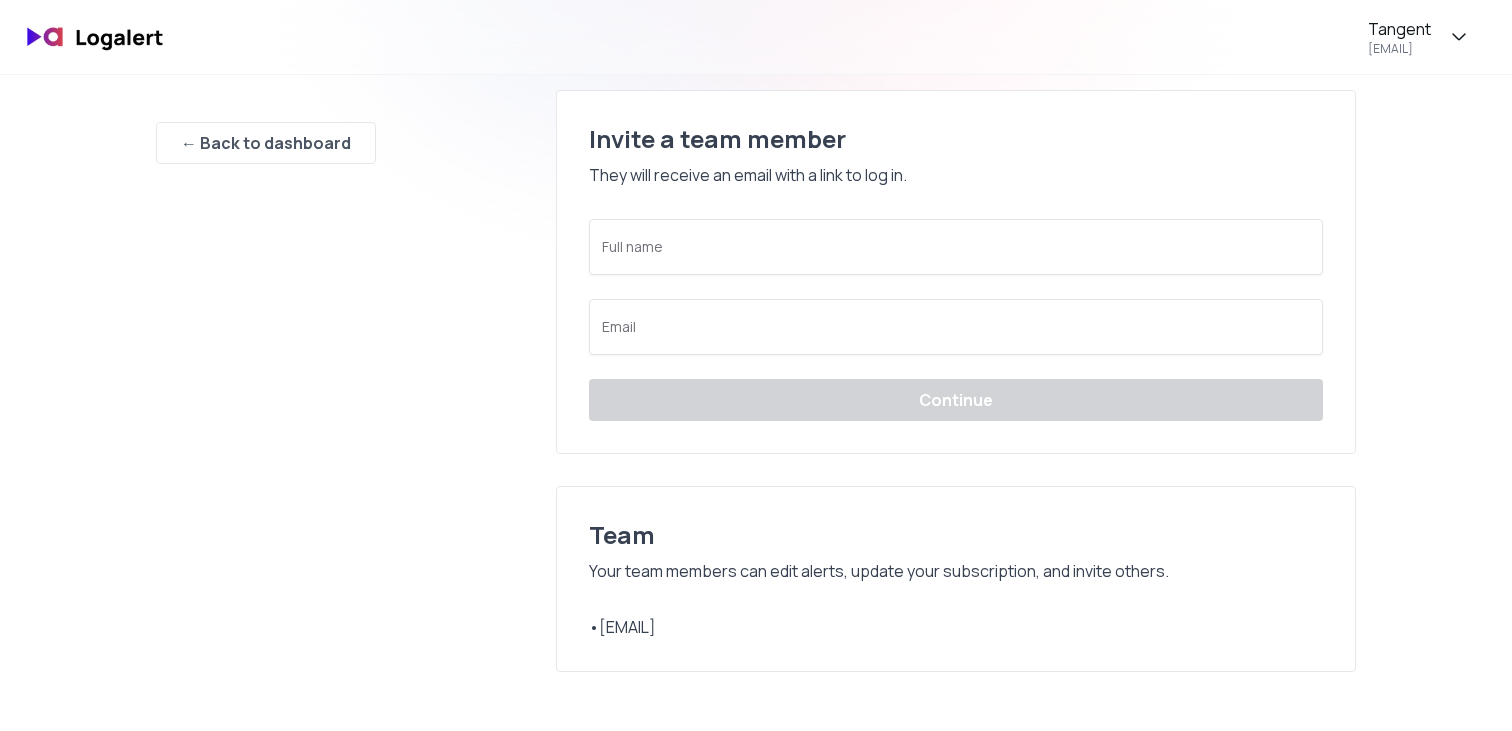 scroll, scrollTop: 0, scrollLeft: 0, axis: both 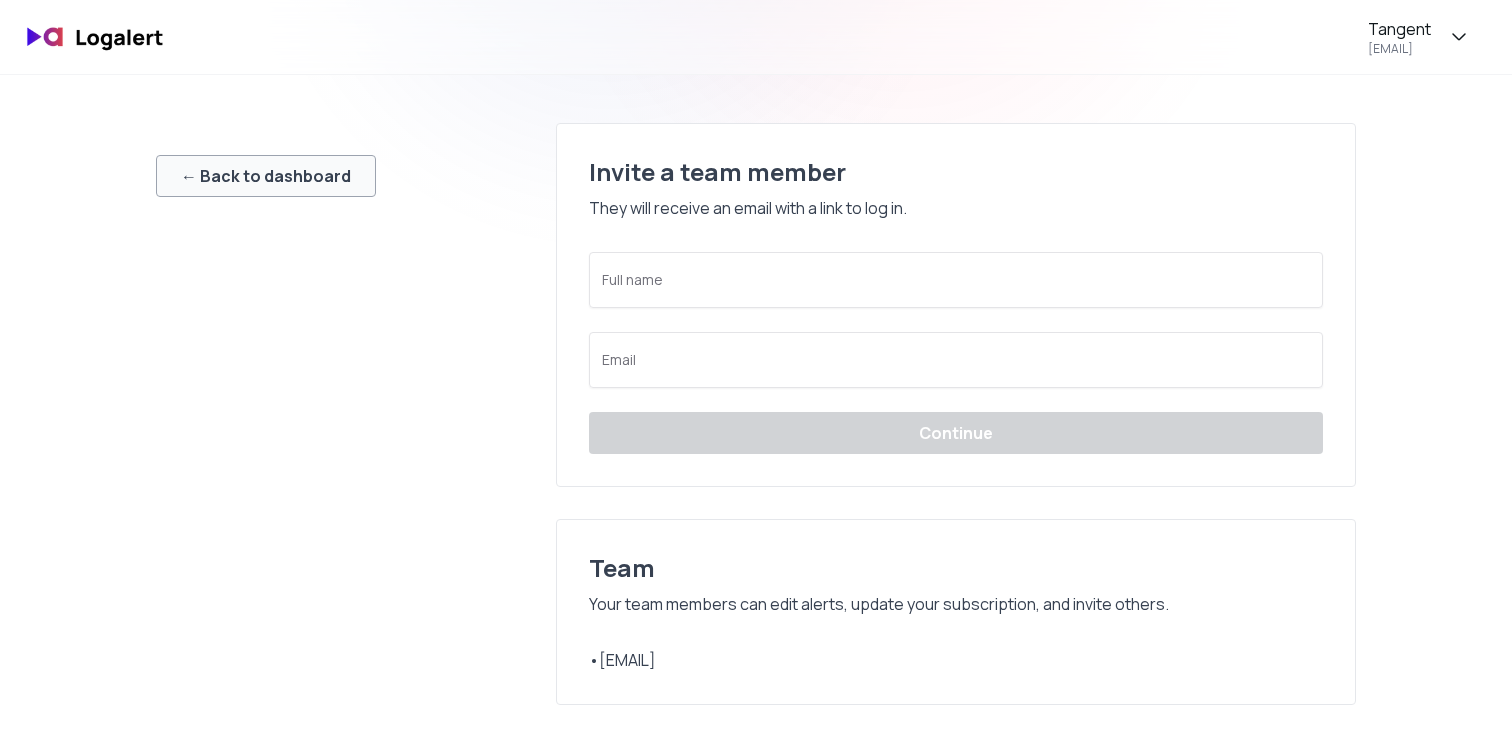 click on "← Back to dashboard" at bounding box center [266, 176] 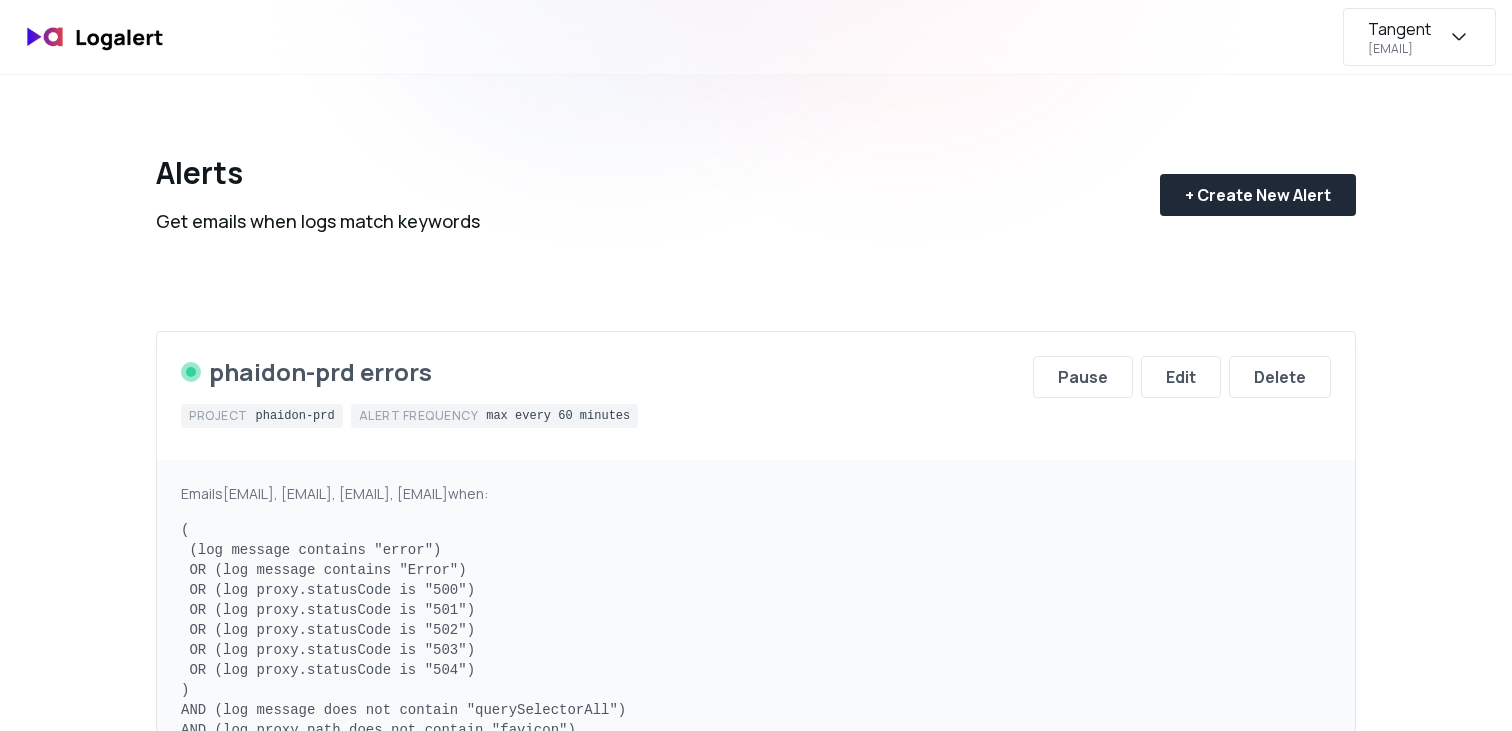 click on "Tangent [EMAIL]" at bounding box center [1419, 37] 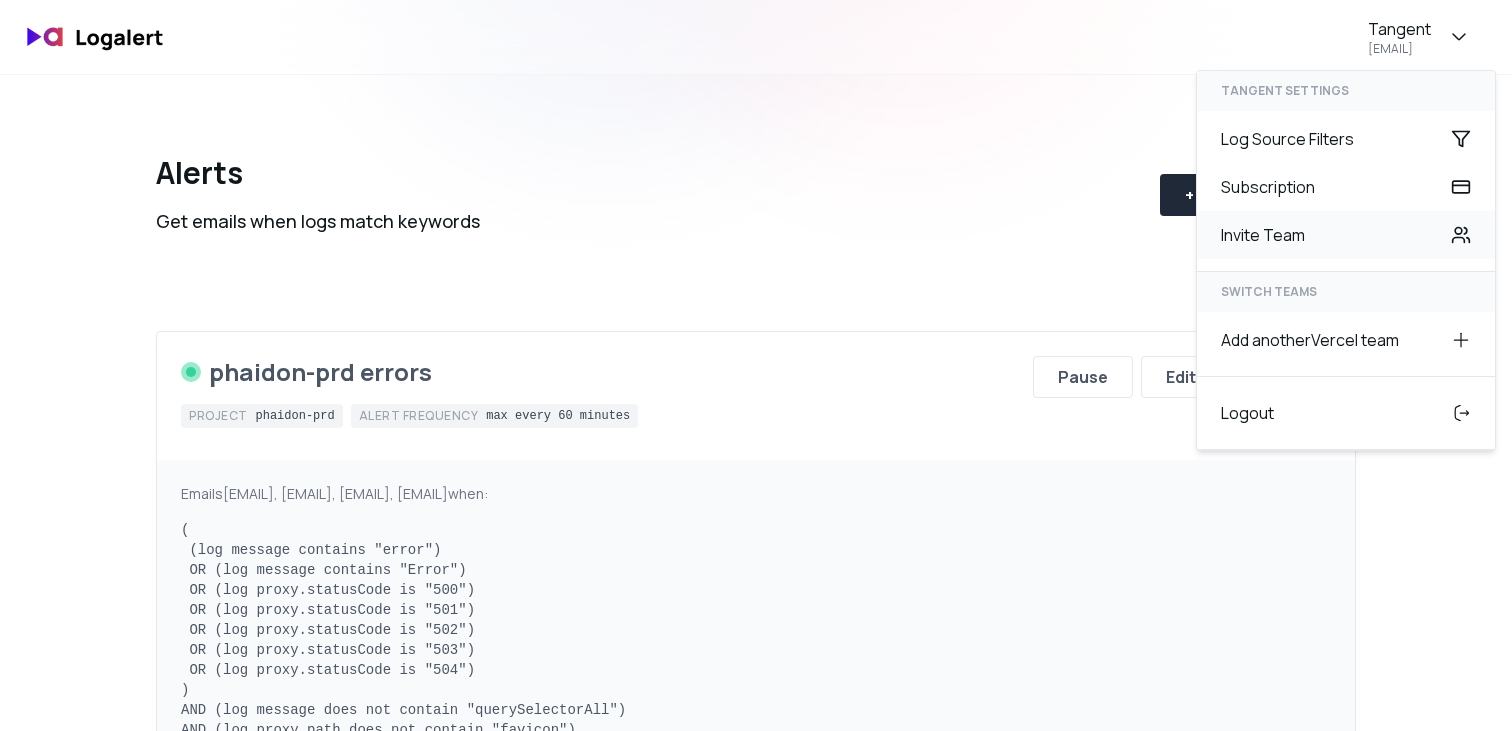 click on "Invite Team" at bounding box center [1346, 235] 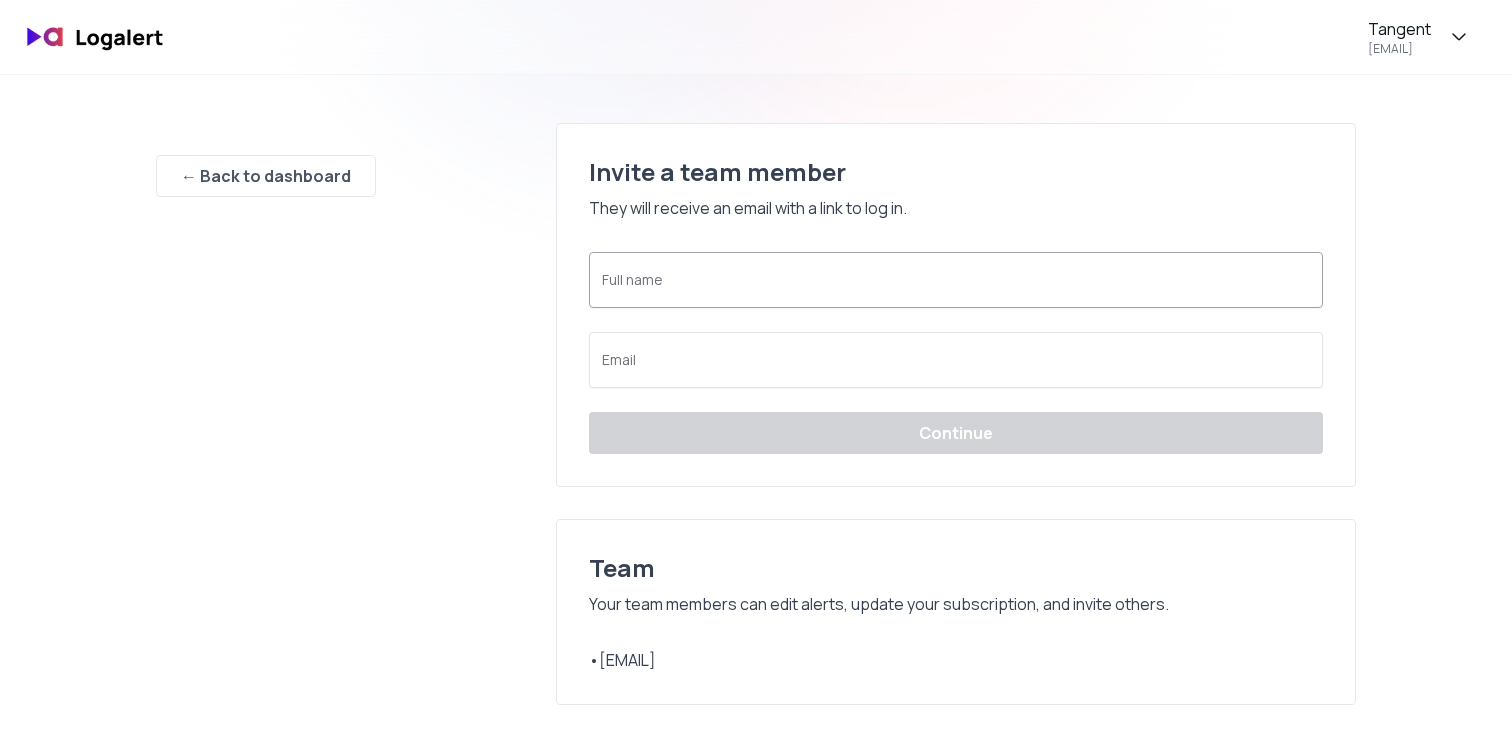 click on "Full name" at bounding box center (956, 280) 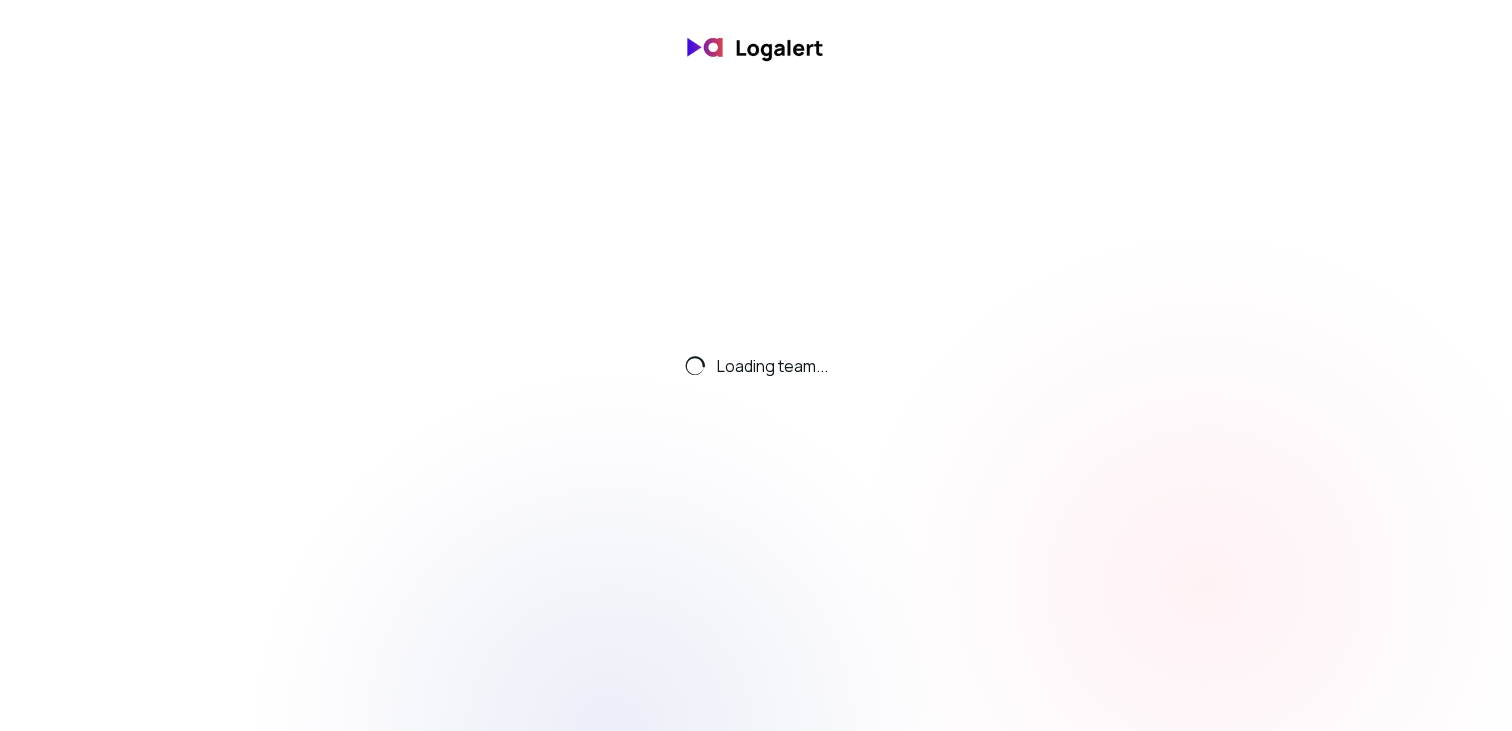 scroll, scrollTop: 0, scrollLeft: 0, axis: both 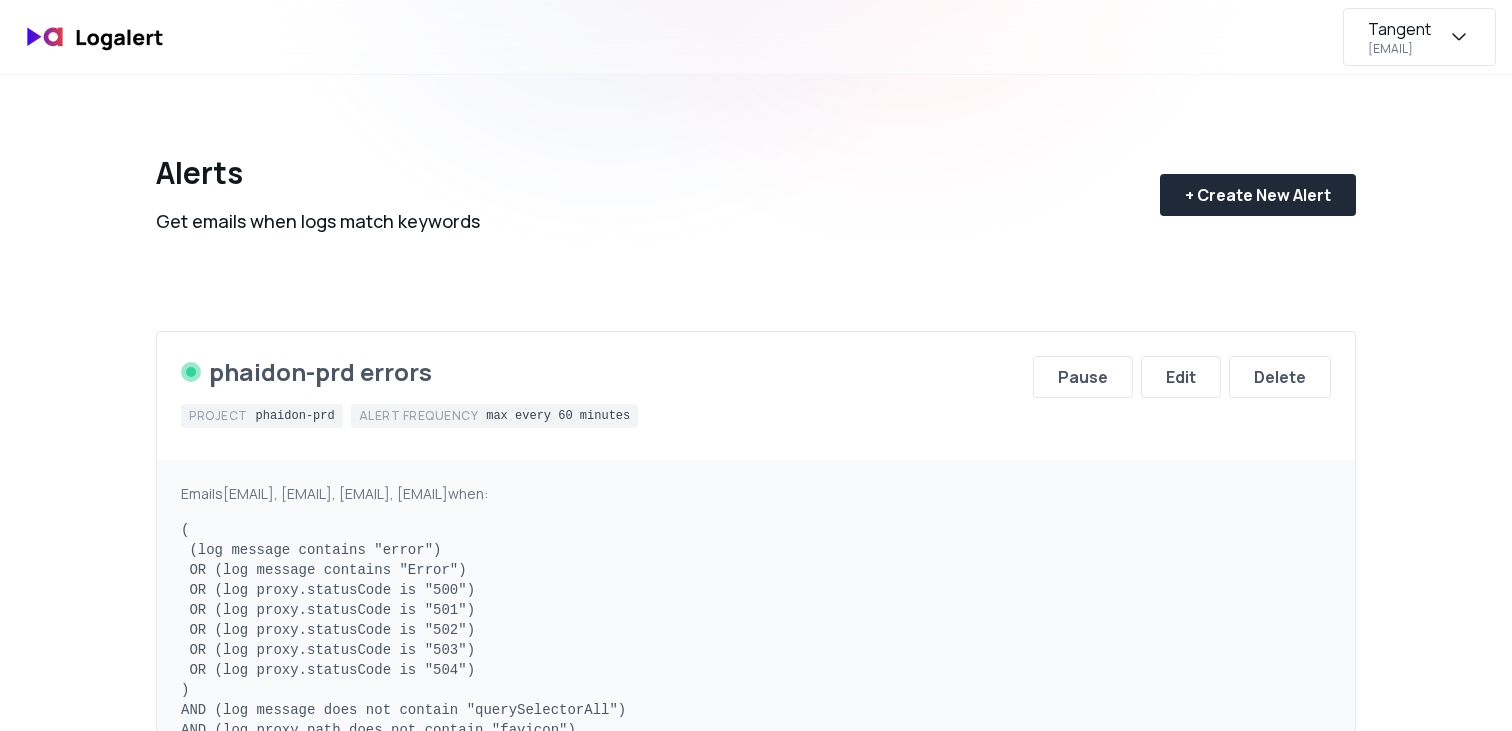 click on "Tangent [EMAIL]" at bounding box center [1399, 37] 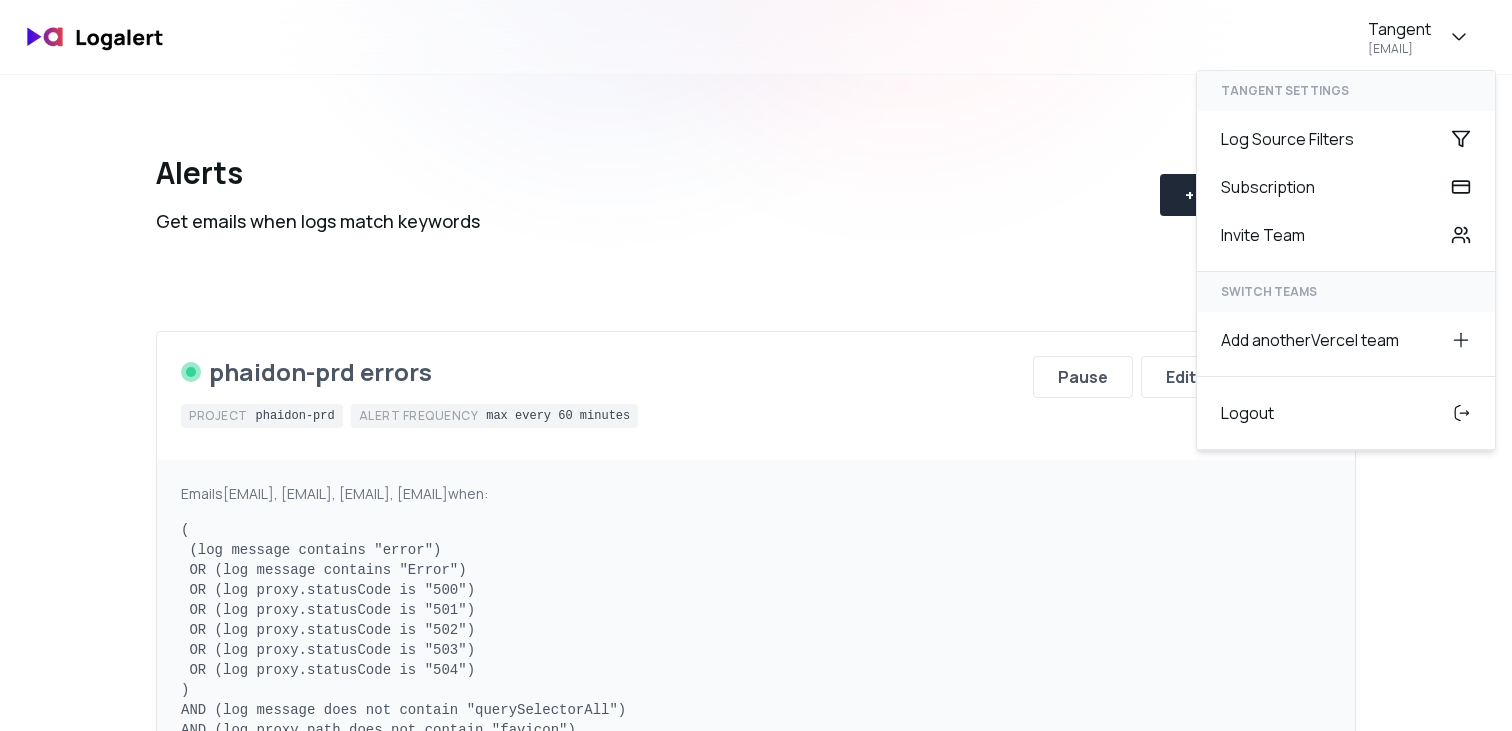 click on "Alerts Get emails when logs match keywords + Create New Alert" at bounding box center (756, 179) 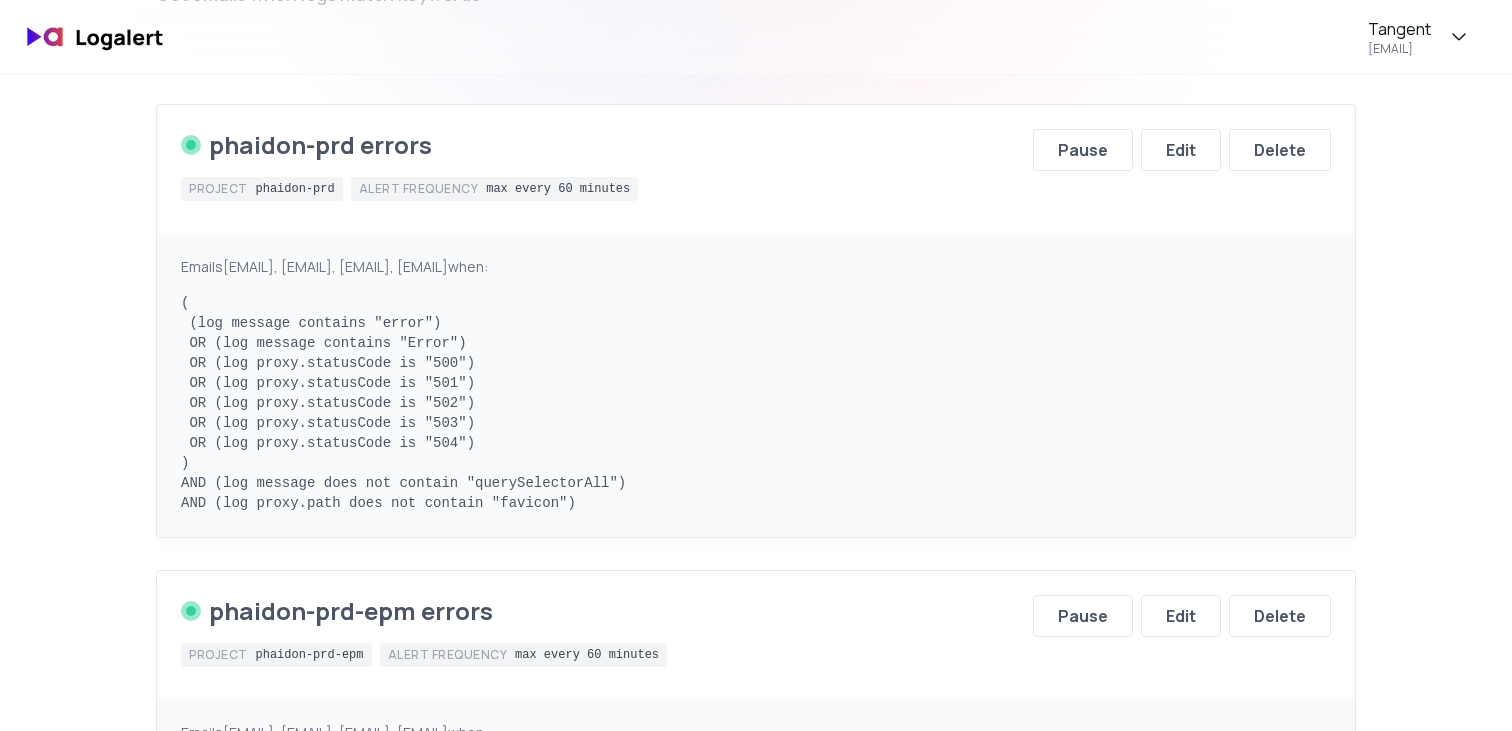 scroll, scrollTop: 0, scrollLeft: 0, axis: both 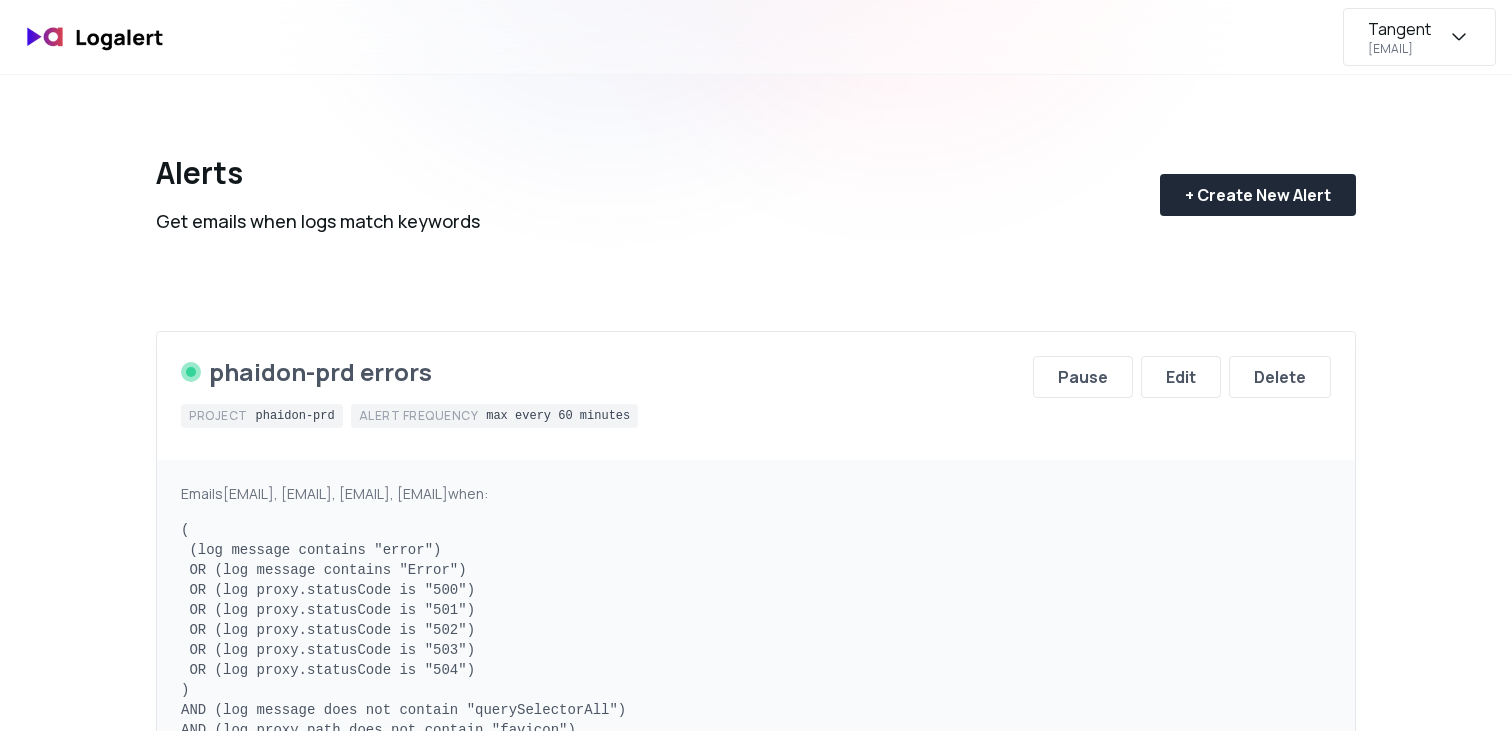 click on "[EMAIL]" at bounding box center (1390, 49) 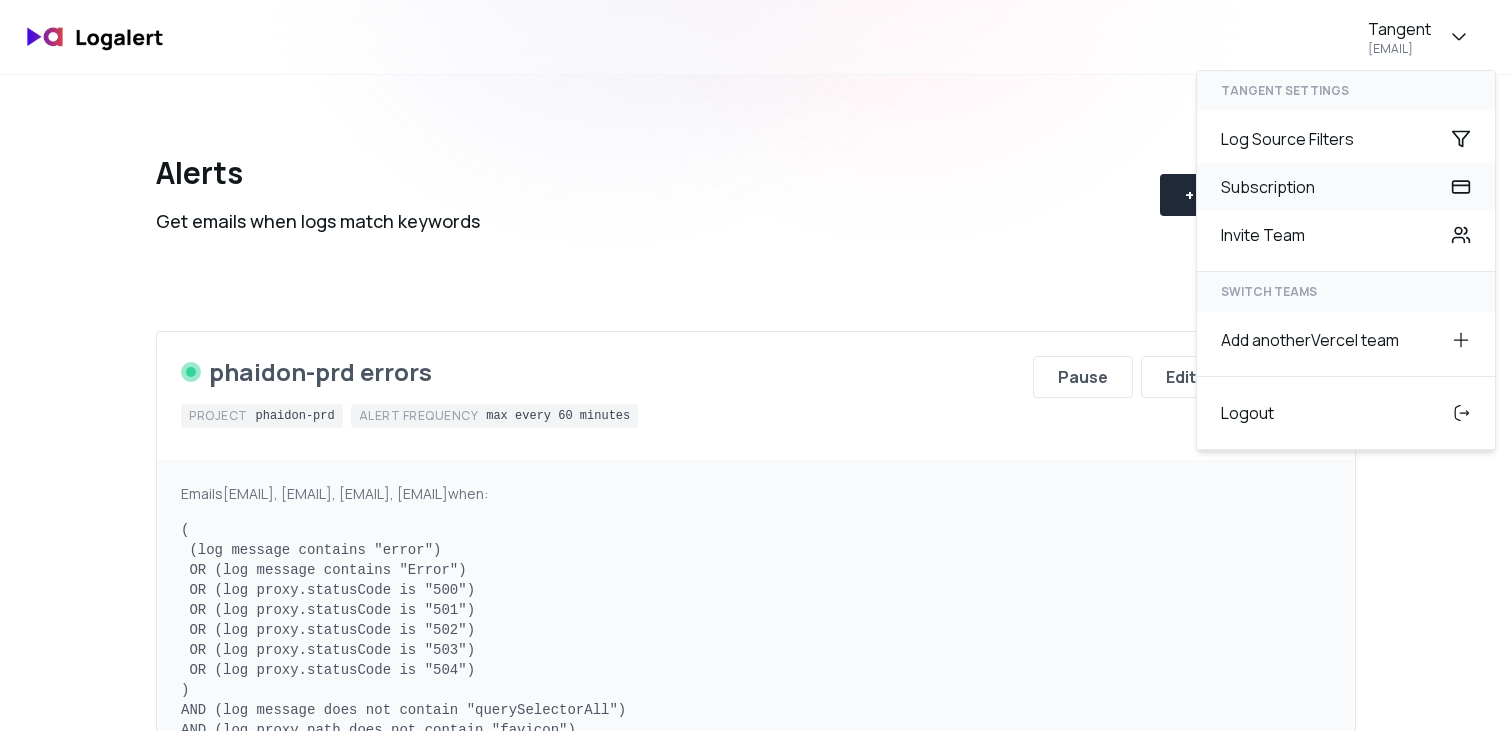 click on "Subscription" at bounding box center (1346, 187) 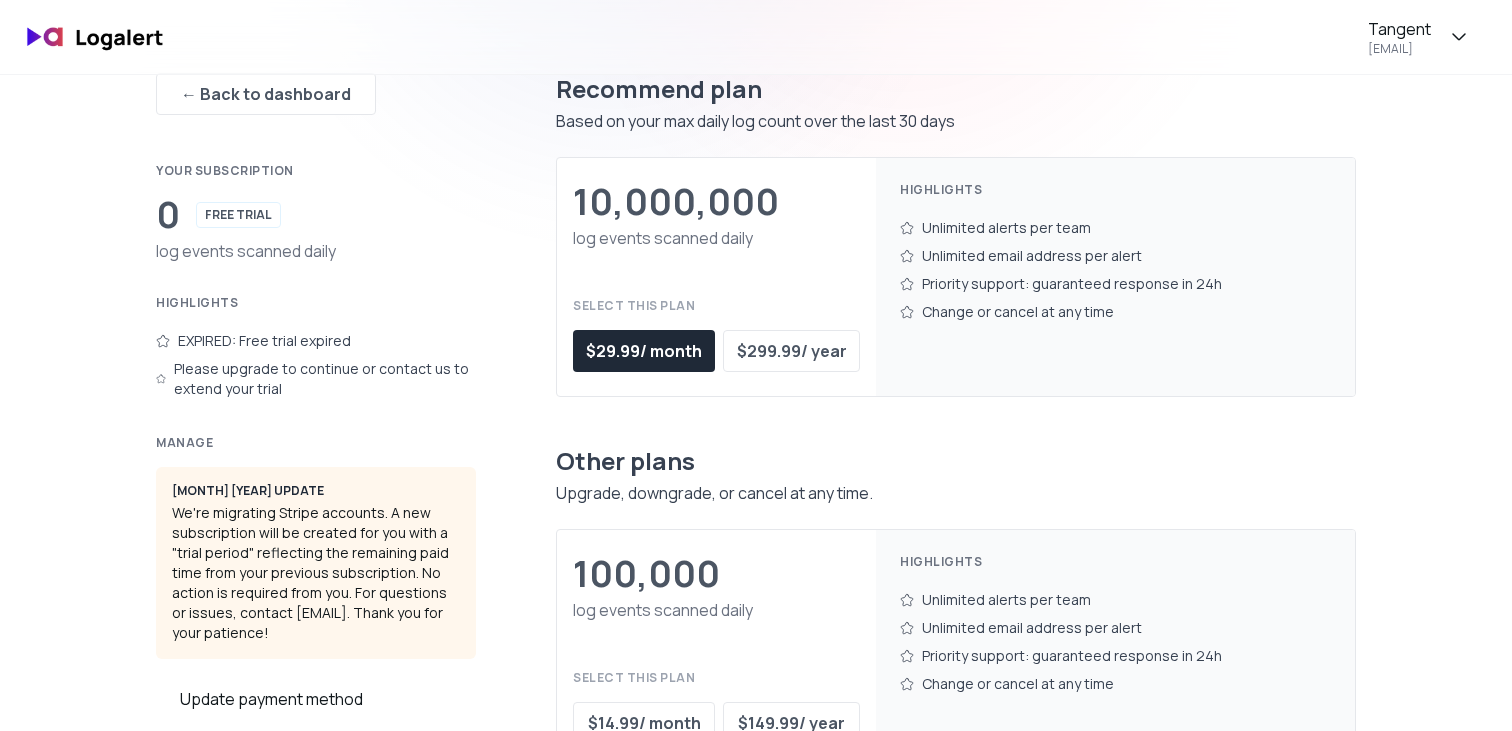 scroll, scrollTop: 0, scrollLeft: 0, axis: both 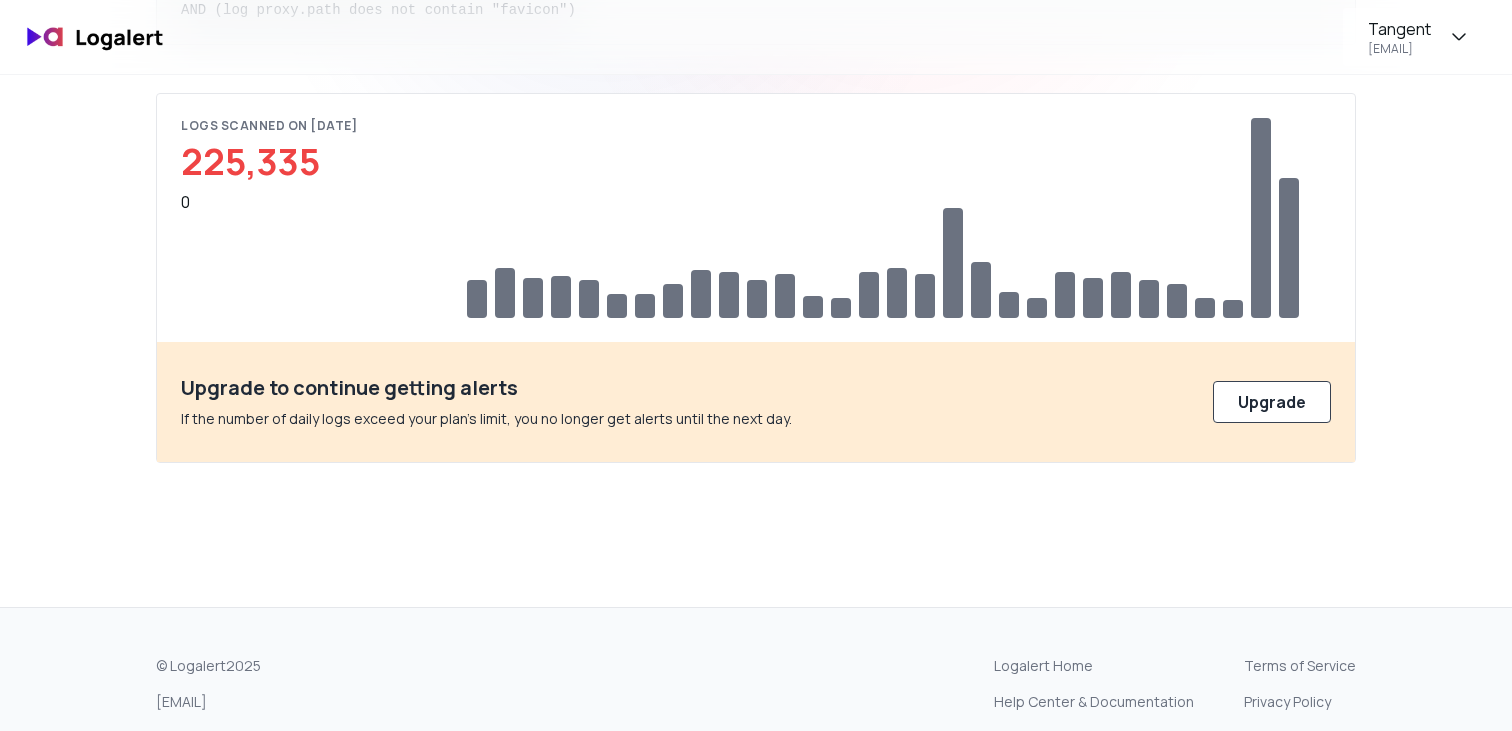 click on "Upgrade" at bounding box center (1272, 402) 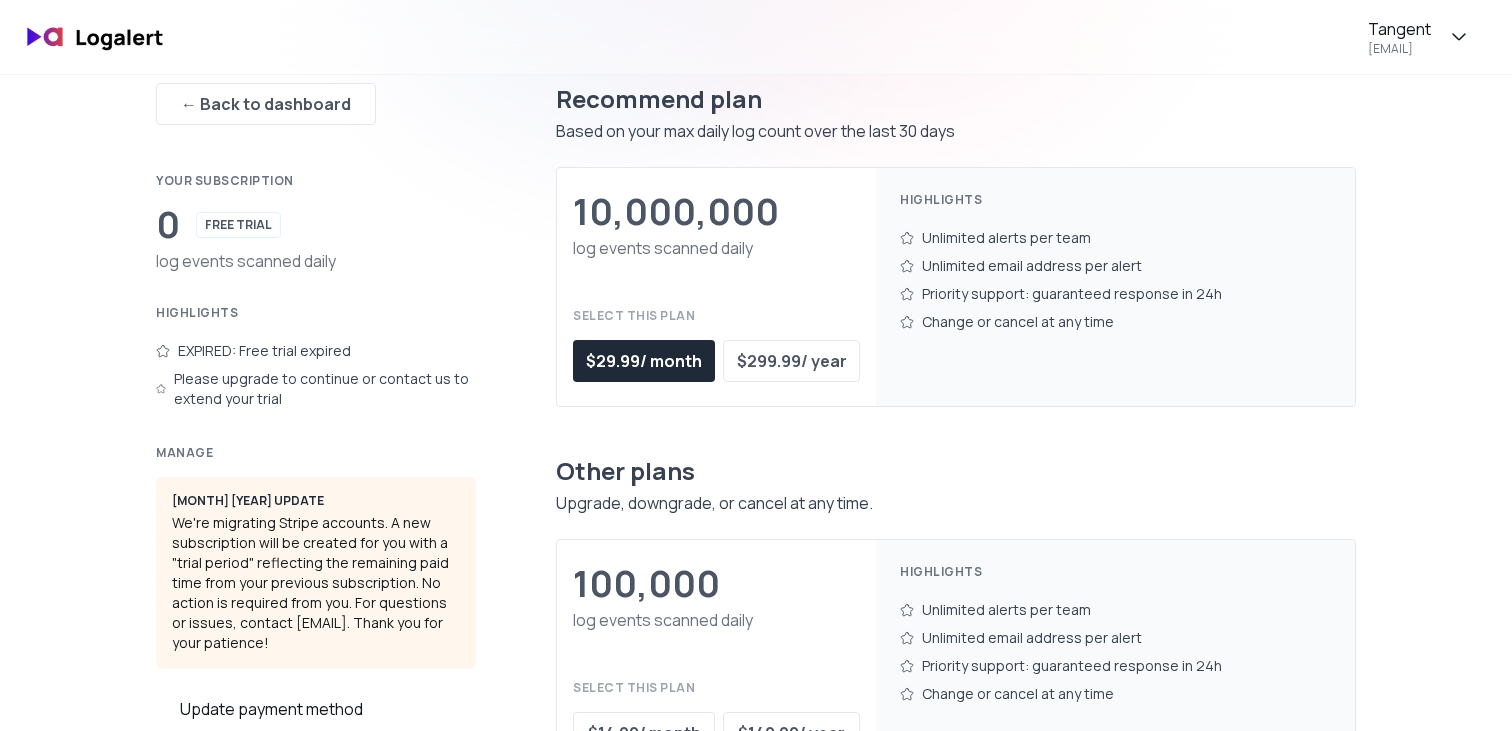 scroll, scrollTop: 0, scrollLeft: 0, axis: both 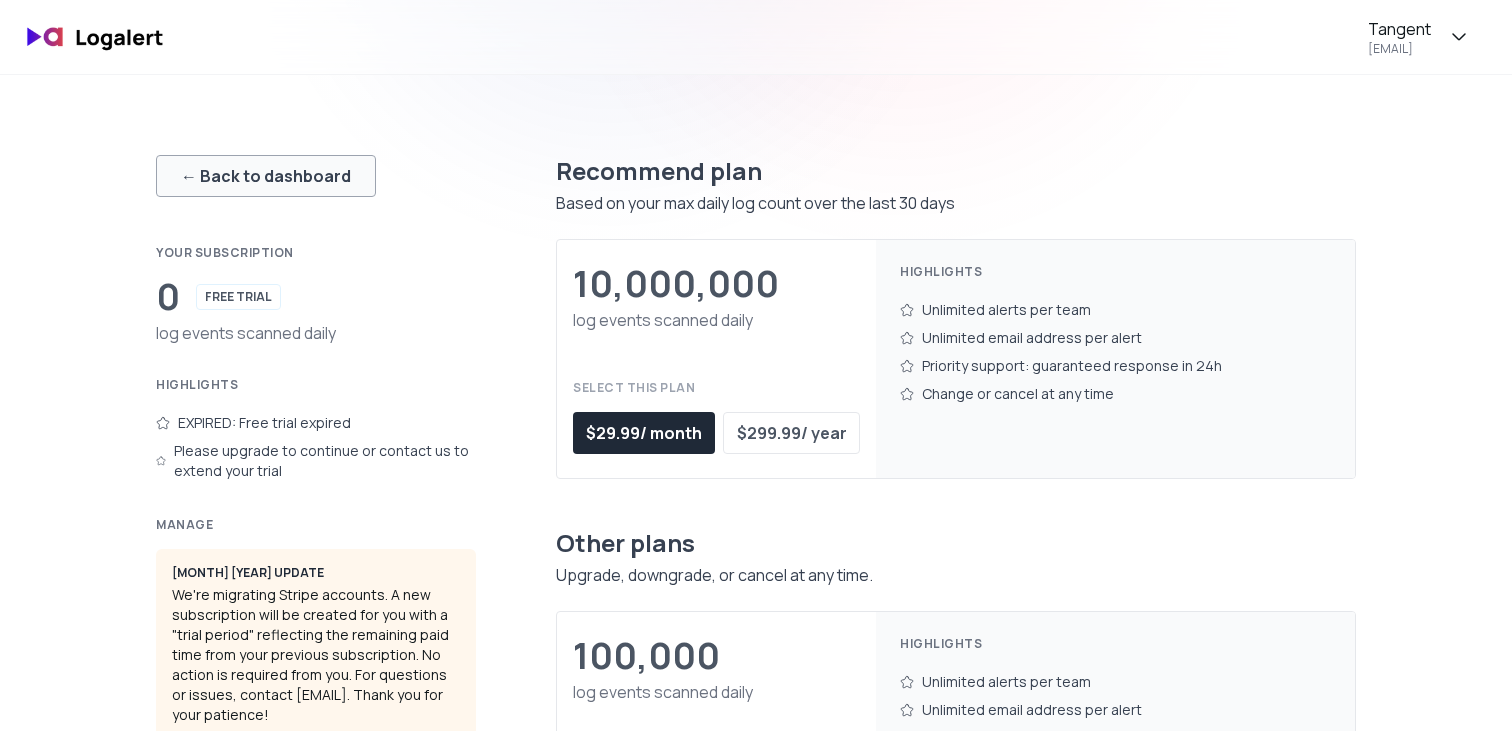 click on "← Back to dashboard" at bounding box center [266, 176] 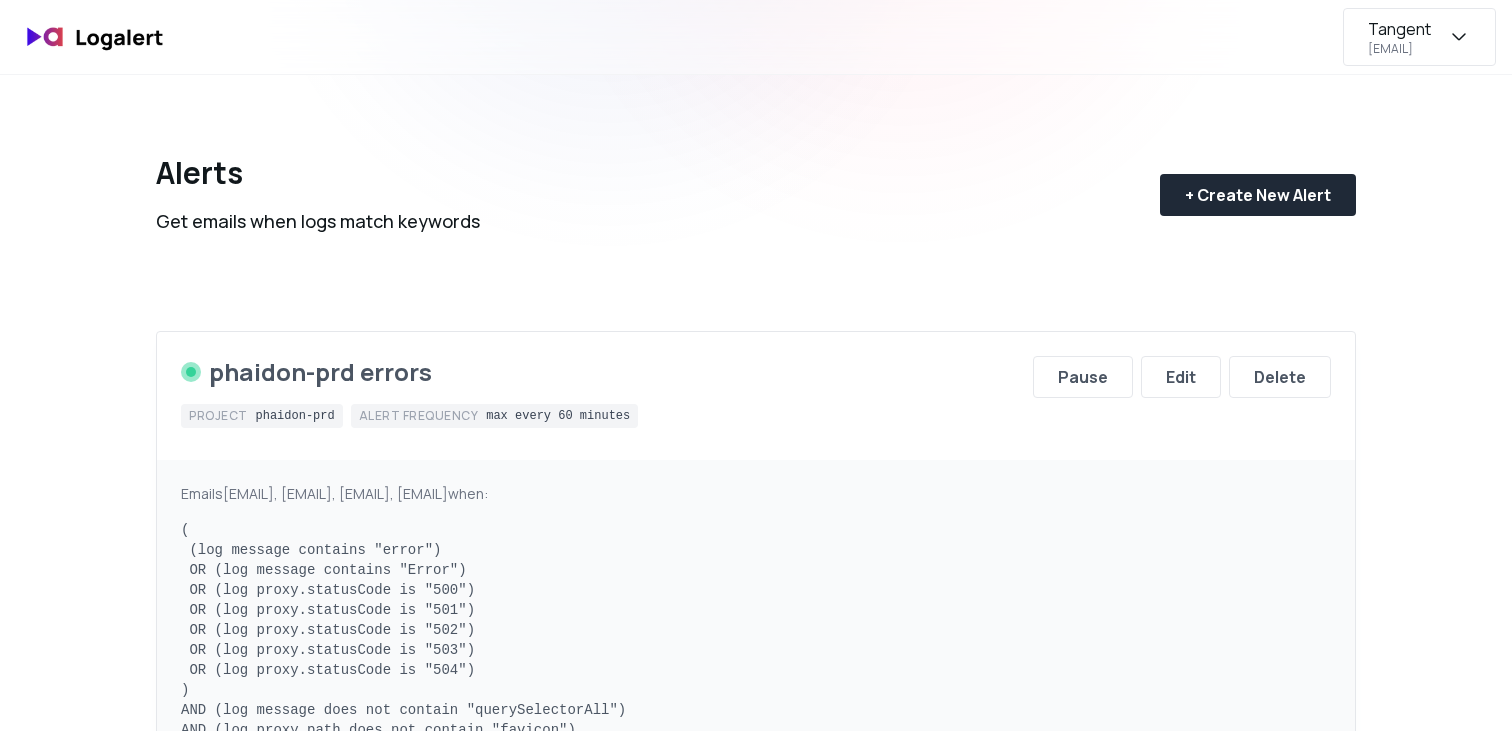 click on "Tangent [EMAIL]" at bounding box center (1399, 37) 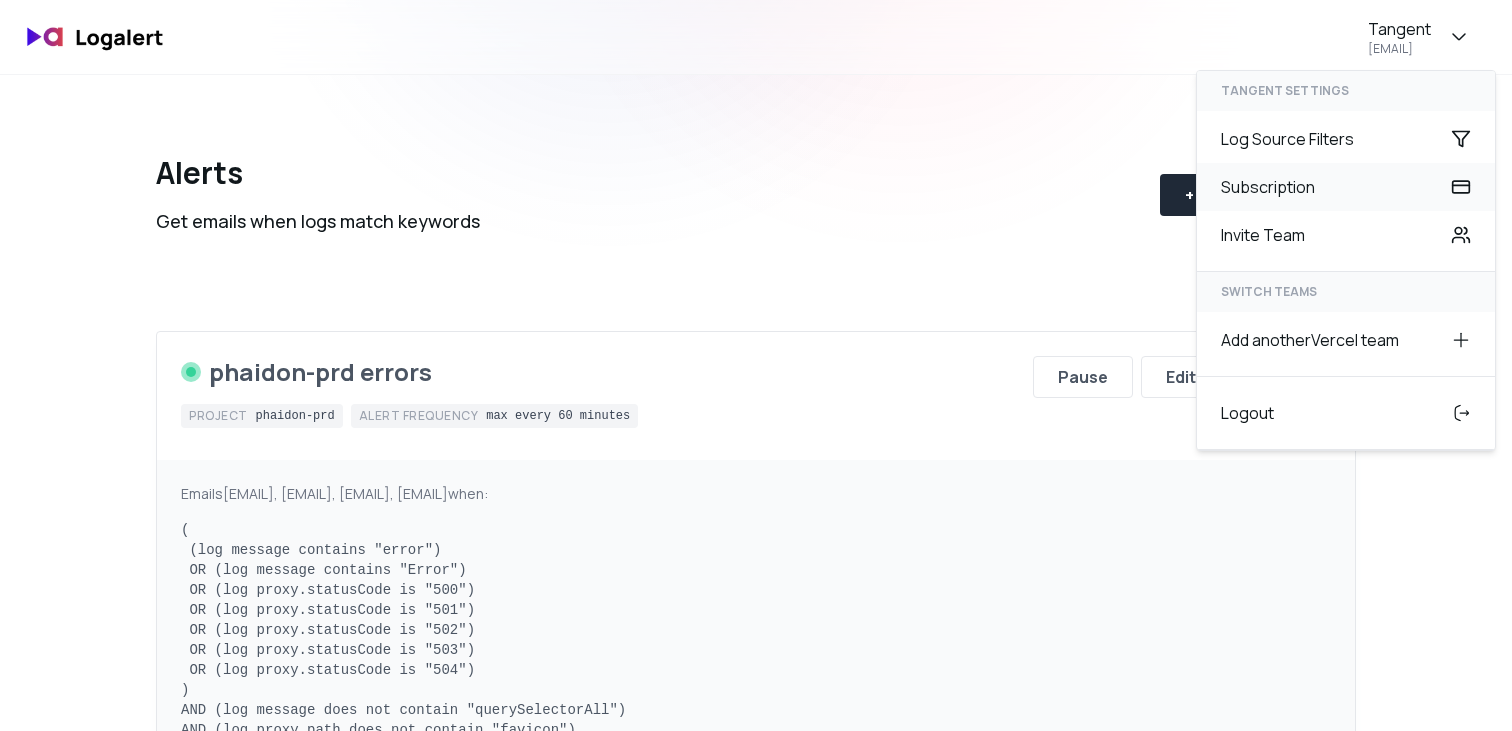 click on "Subscription" at bounding box center [1346, 187] 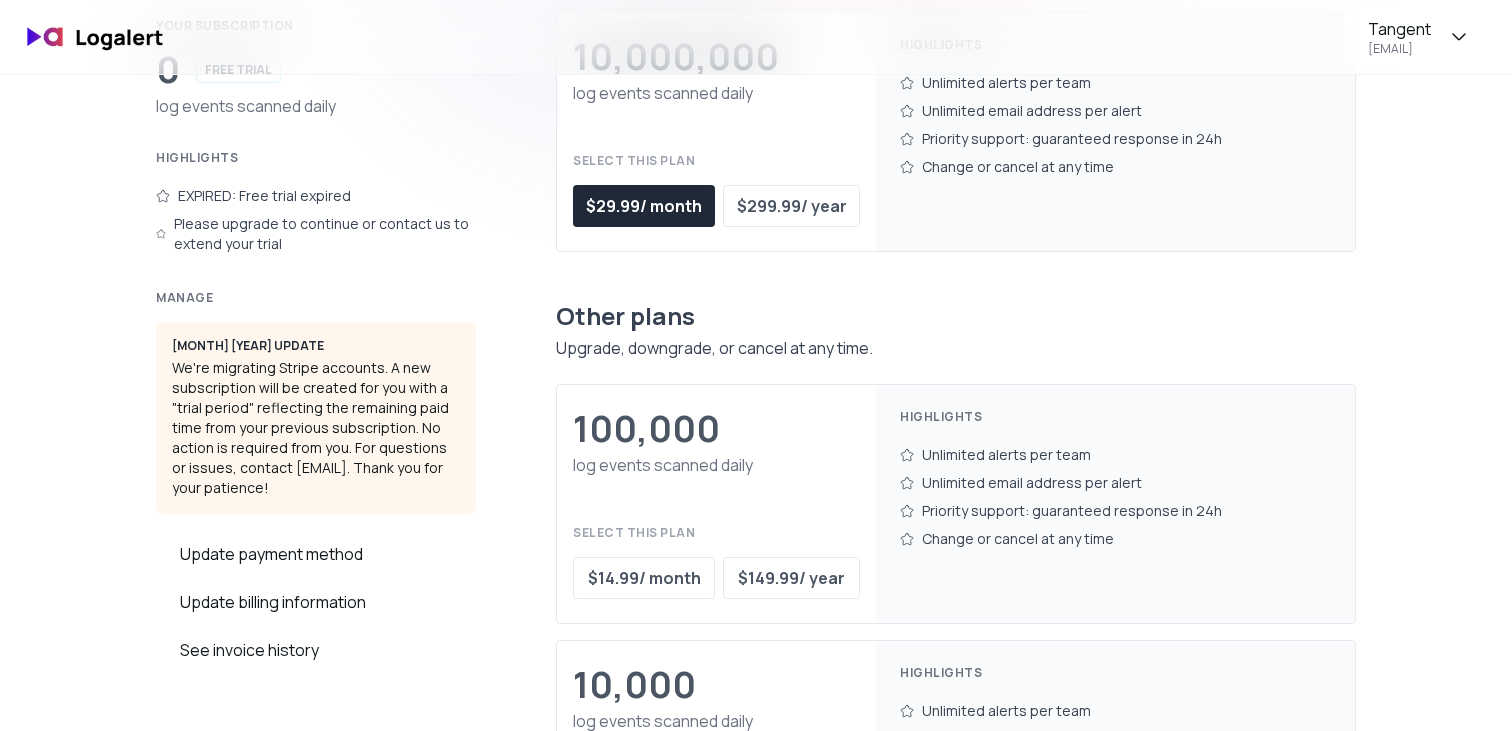 scroll, scrollTop: 0, scrollLeft: 0, axis: both 